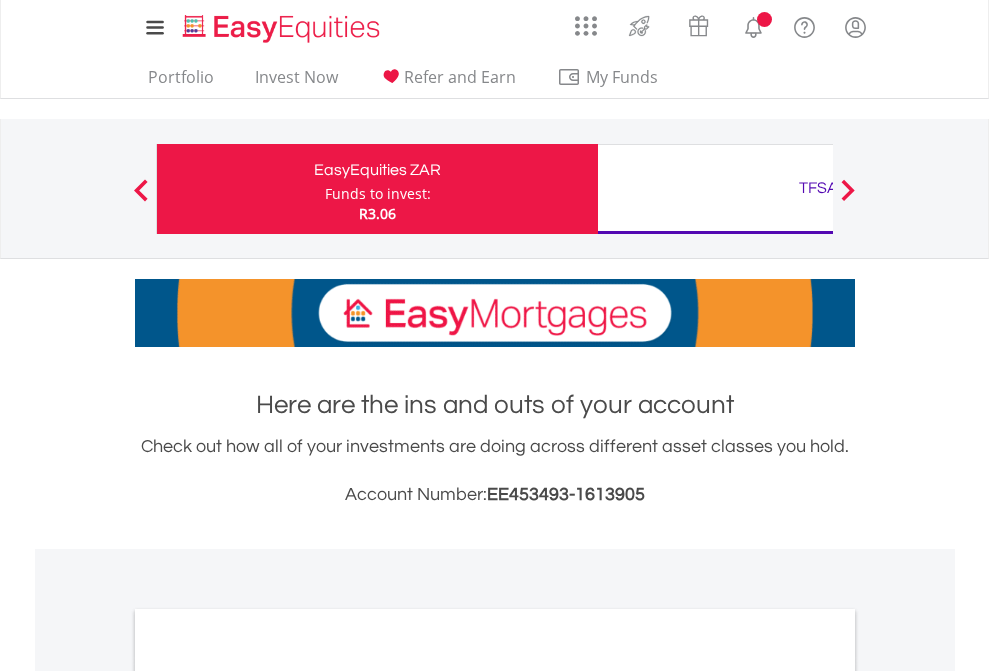 scroll, scrollTop: 0, scrollLeft: 0, axis: both 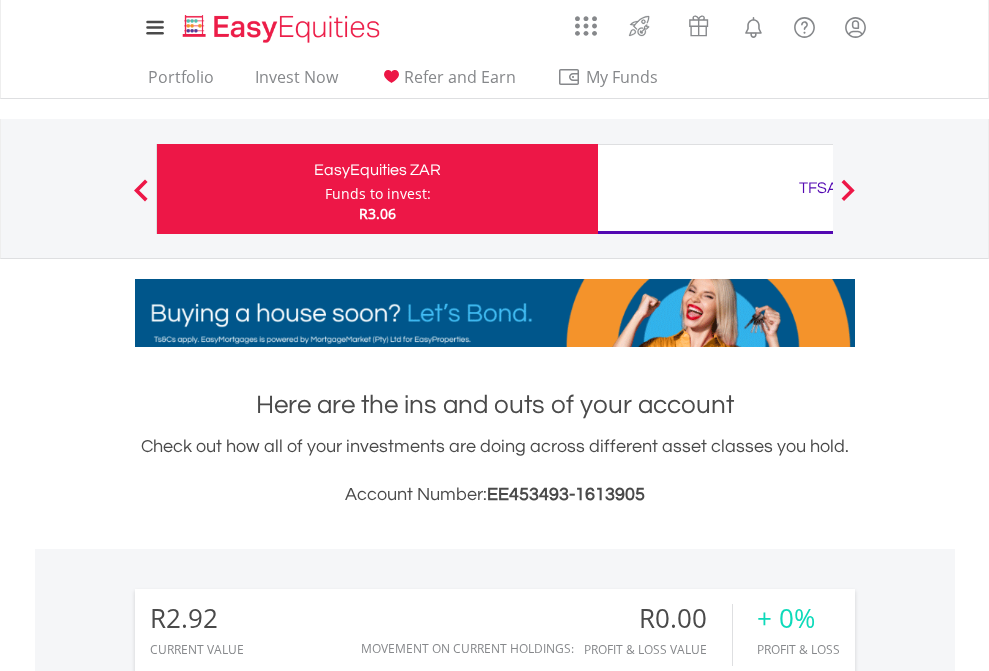 click on "Funds to invest:" at bounding box center (378, 194) 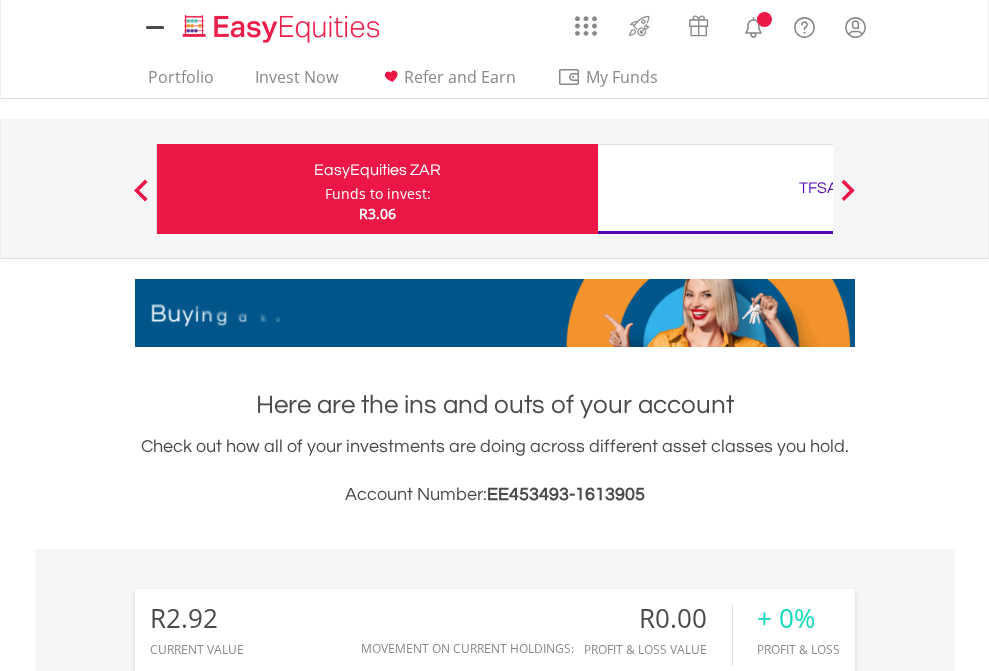 scroll, scrollTop: 0, scrollLeft: 0, axis: both 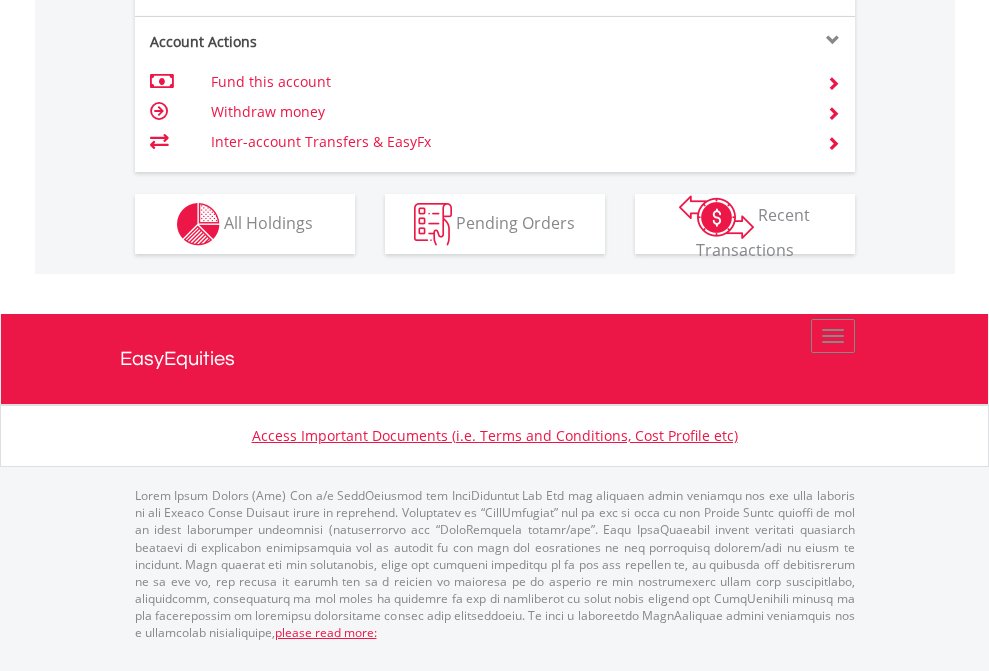 click on "Investment types" at bounding box center (706, -337) 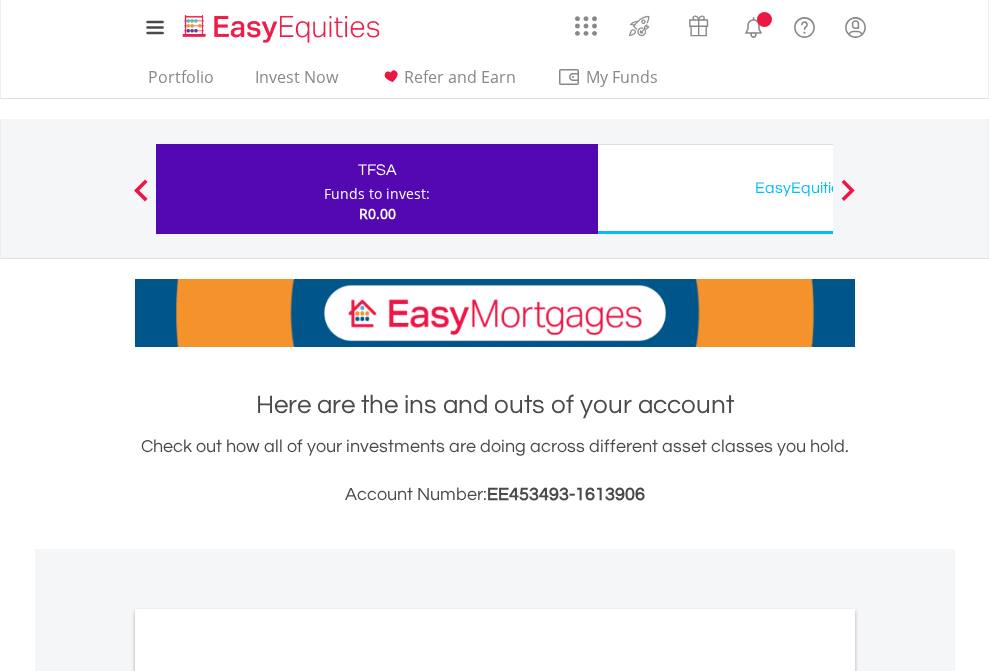 scroll, scrollTop: 0, scrollLeft: 0, axis: both 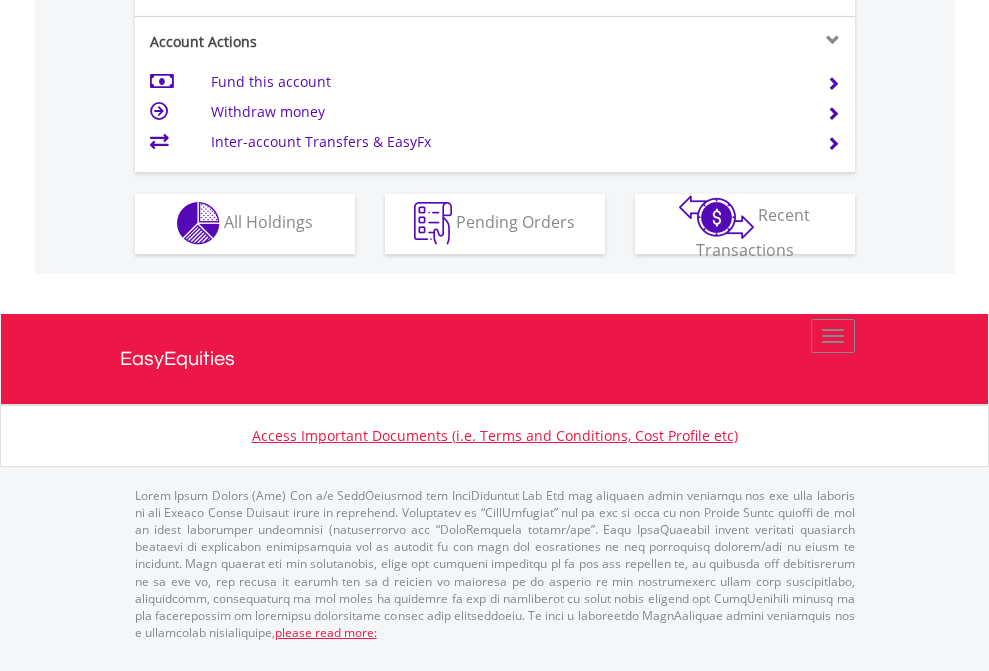 click on "Investment types" at bounding box center (706, -353) 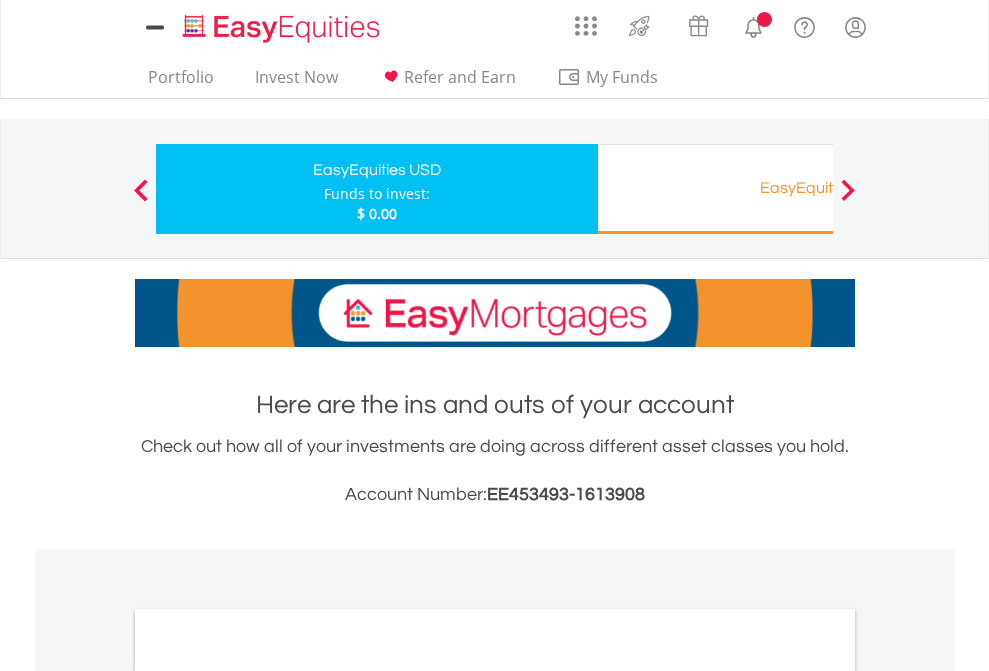 scroll, scrollTop: 0, scrollLeft: 0, axis: both 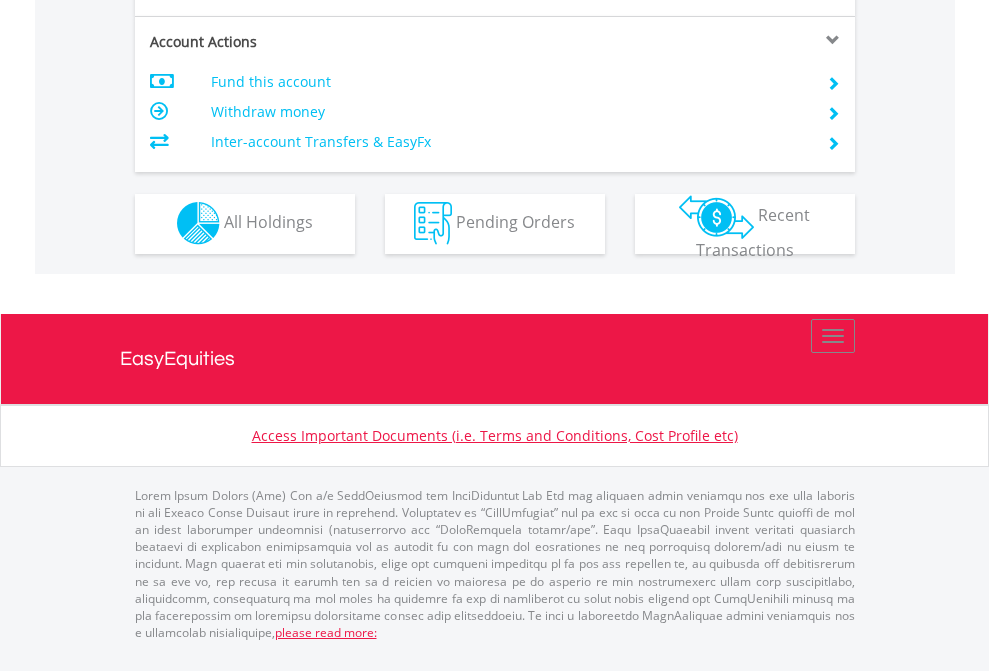 click on "Investment types" at bounding box center [706, -353] 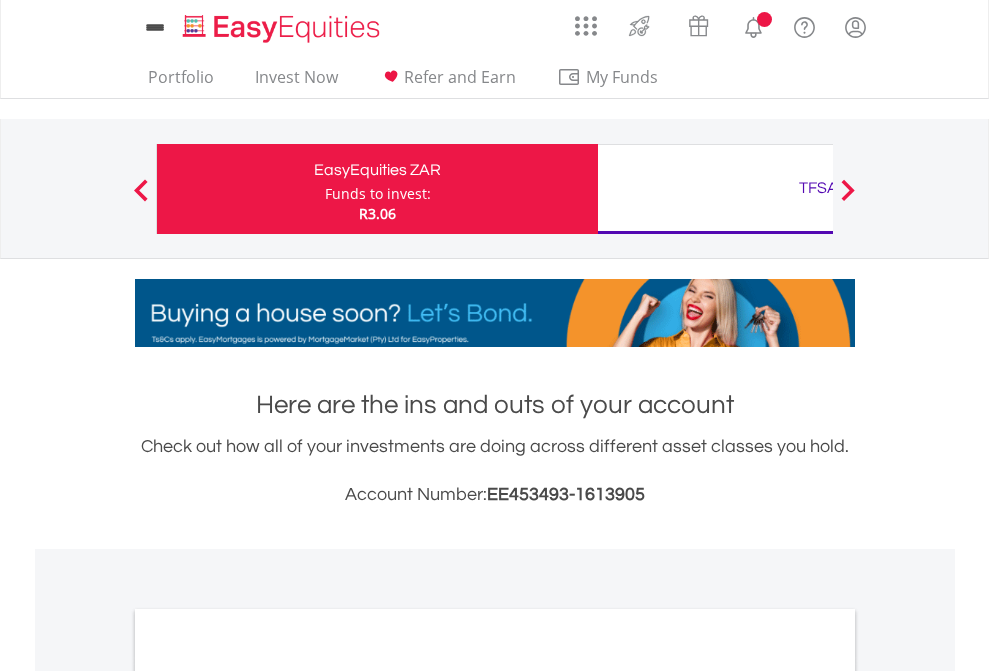scroll, scrollTop: 0, scrollLeft: 0, axis: both 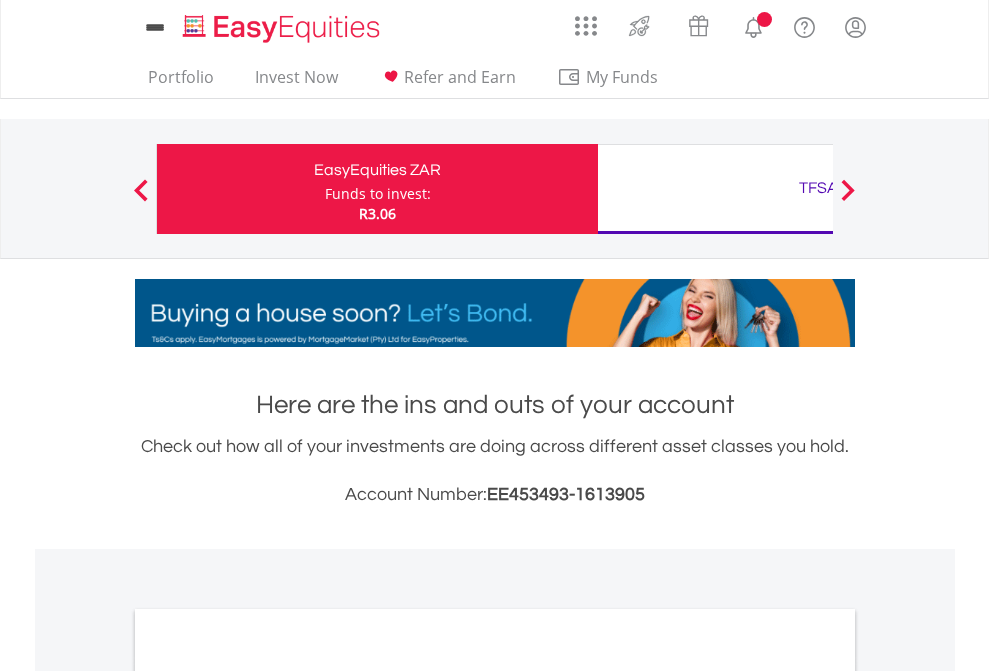 click on "All Holdings" at bounding box center [268, 1096] 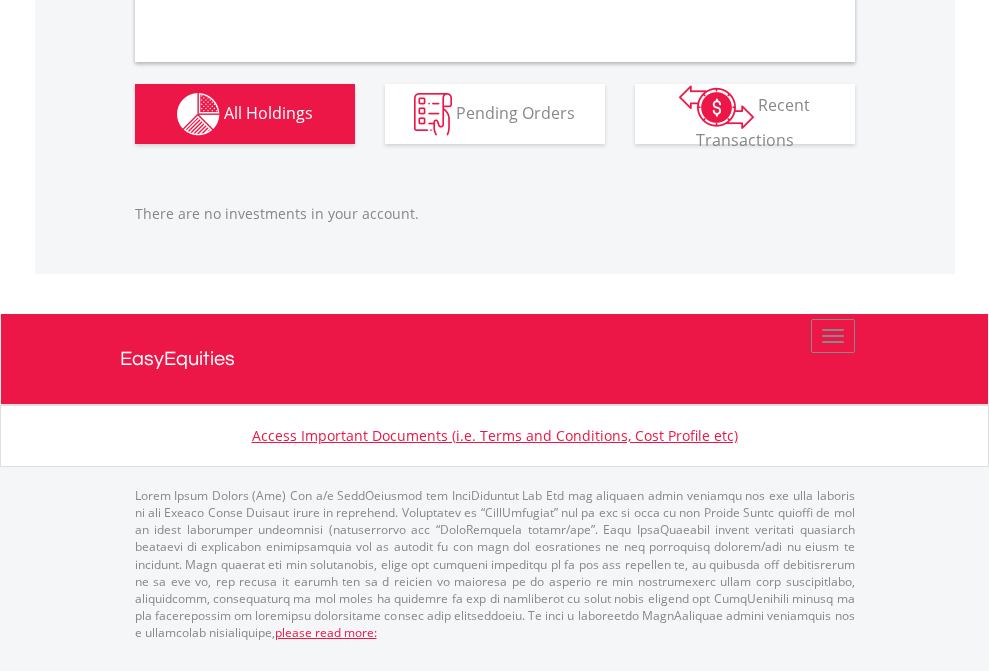 scroll, scrollTop: 1987, scrollLeft: 0, axis: vertical 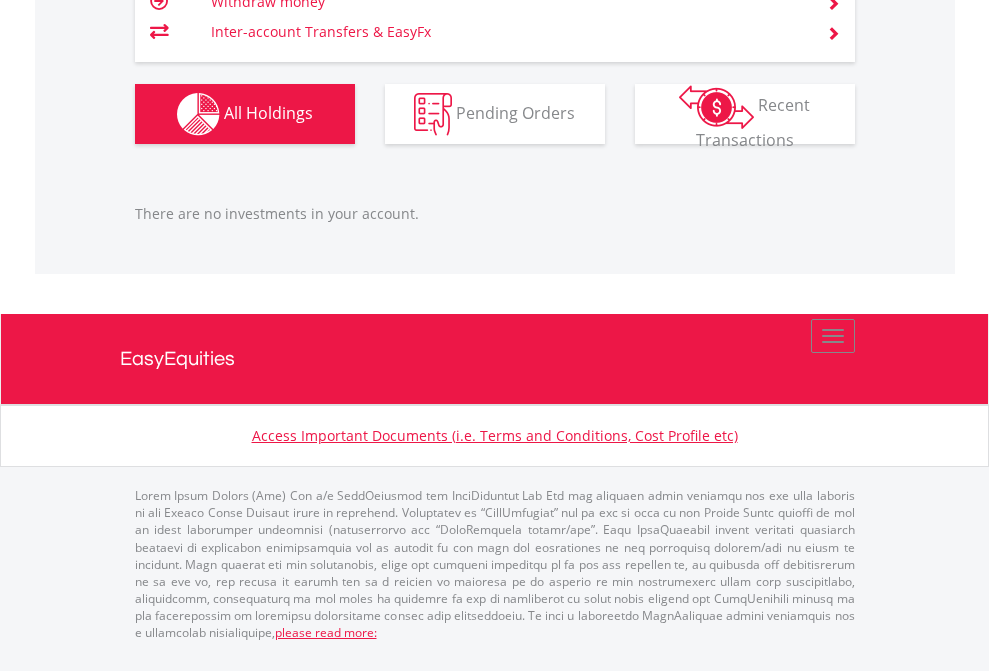 click on "TFSA" at bounding box center (818, -1166) 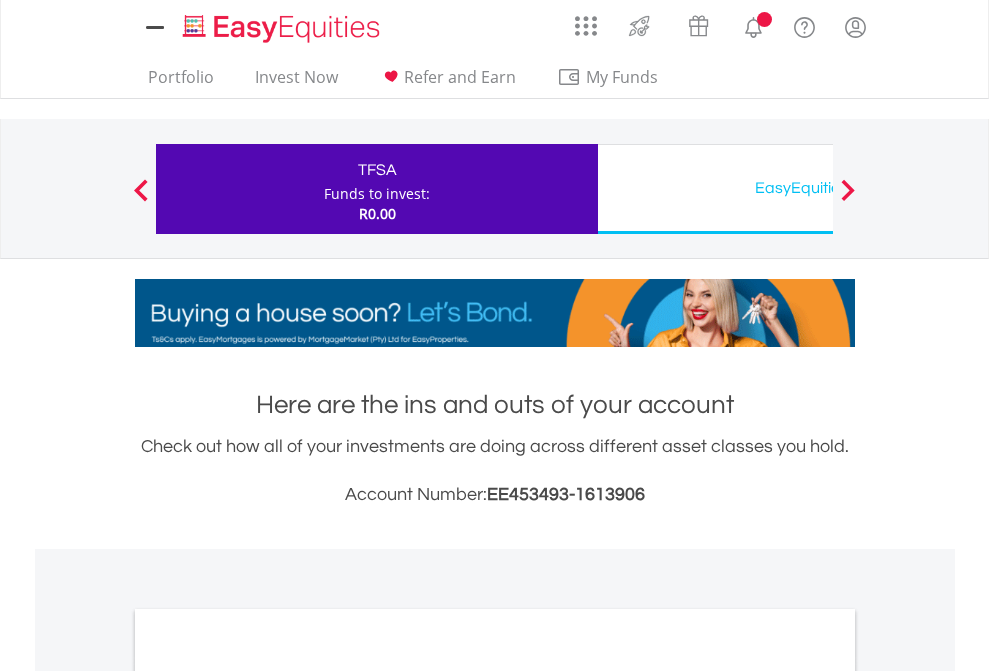 scroll, scrollTop: 0, scrollLeft: 0, axis: both 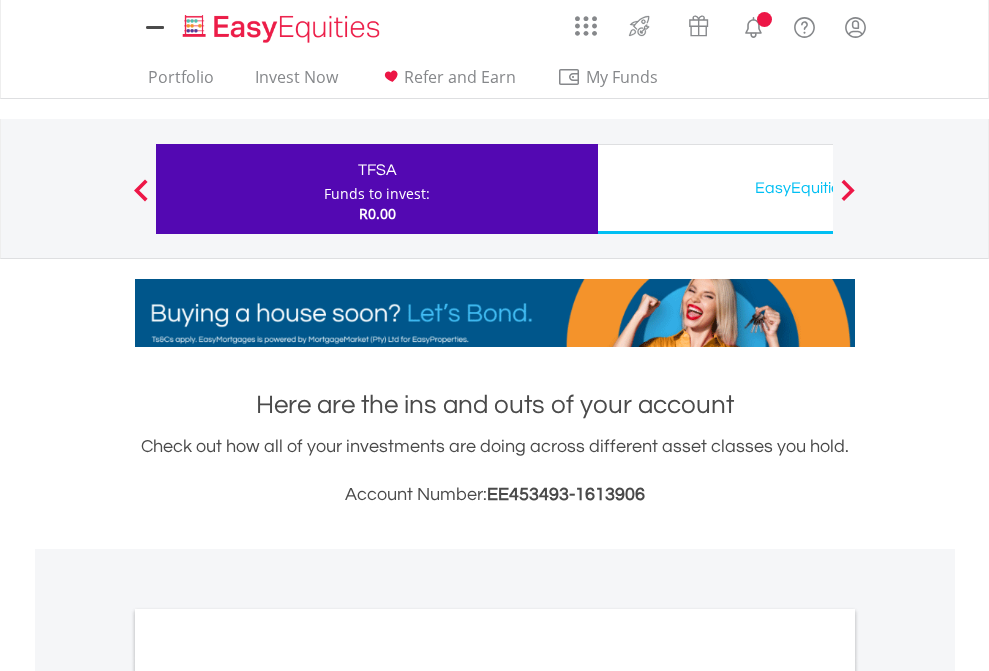 click on "All Holdings" at bounding box center (268, 1096) 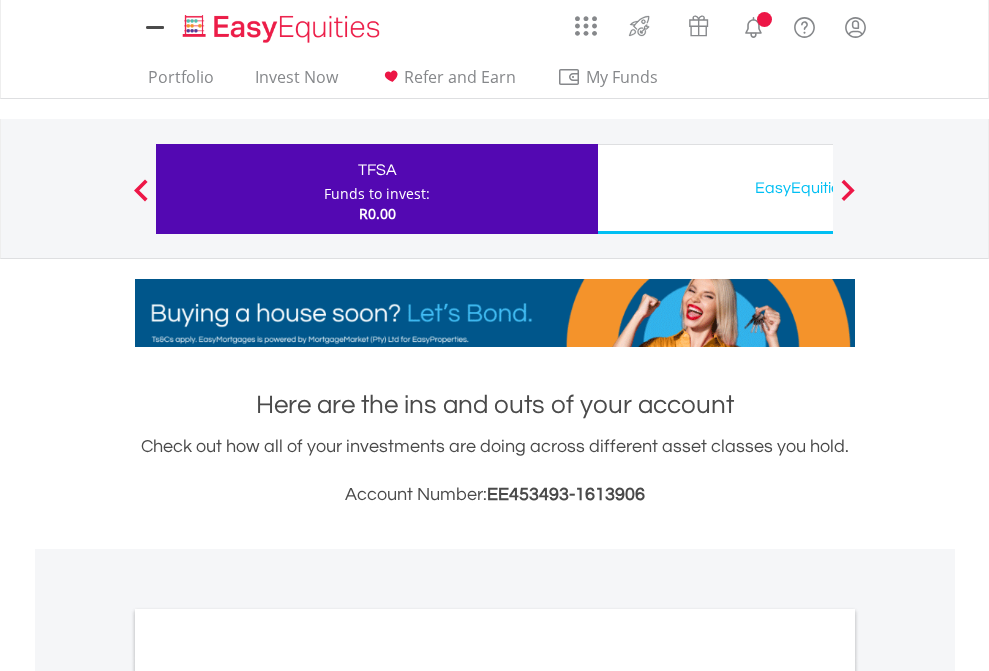 scroll, scrollTop: 1202, scrollLeft: 0, axis: vertical 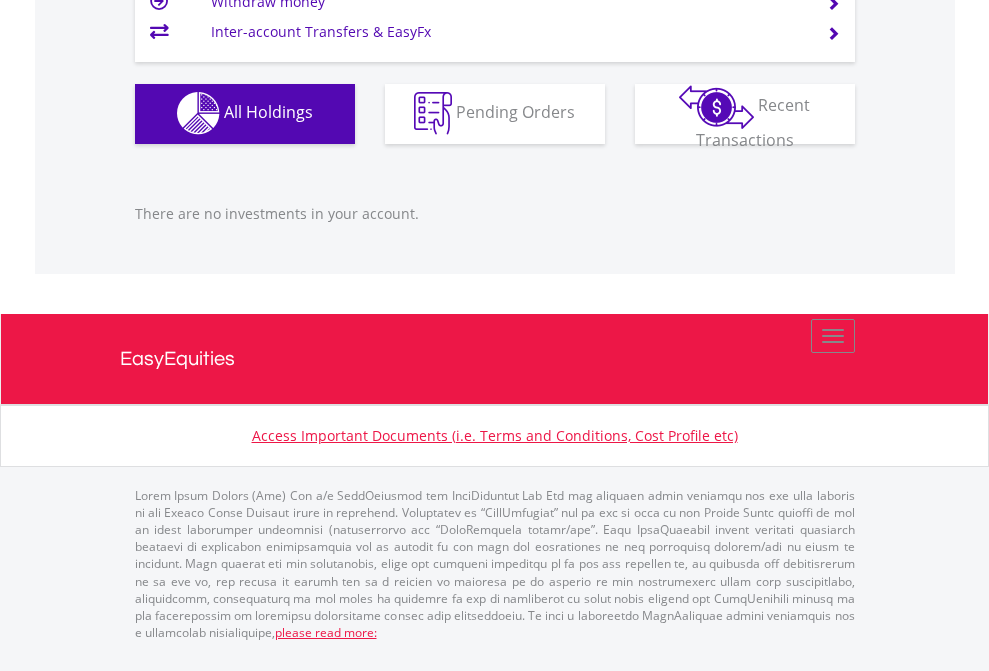 click on "EasyEquities USD" at bounding box center [818, -1142] 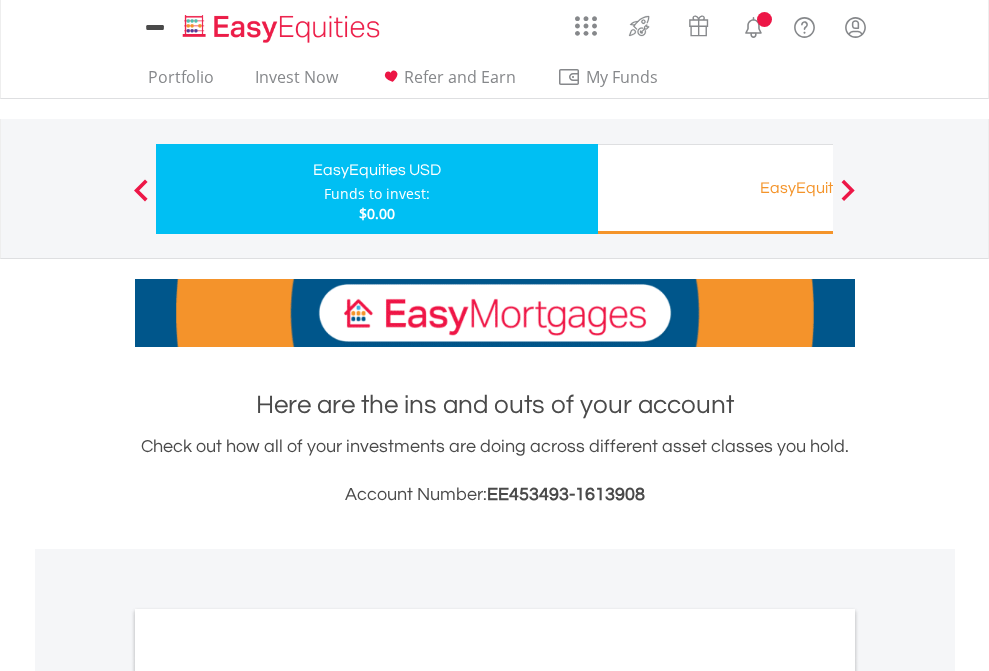 scroll, scrollTop: 1202, scrollLeft: 0, axis: vertical 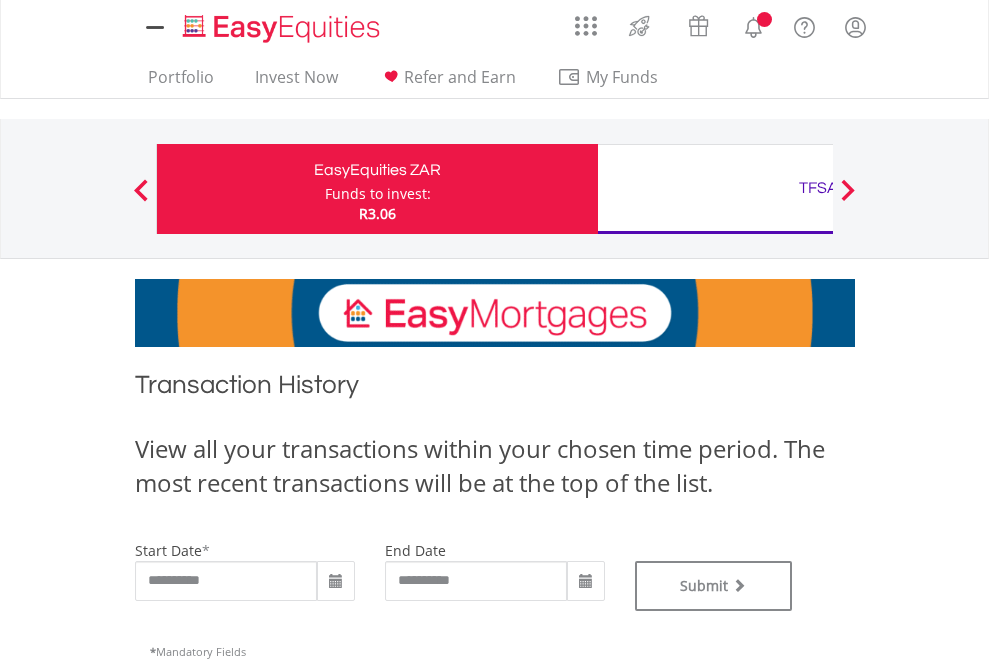 type on "**********" 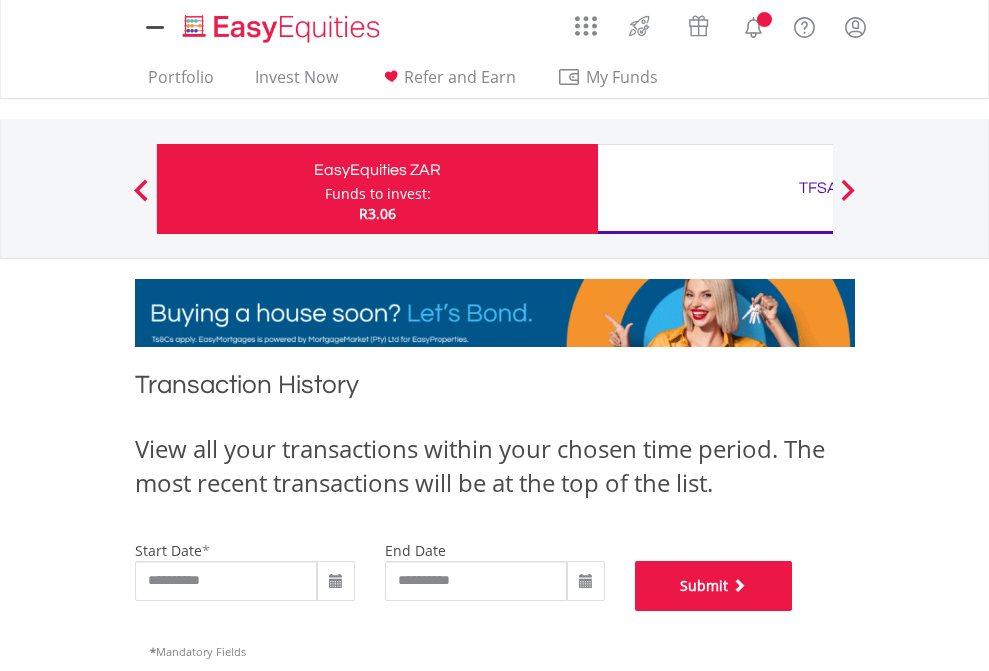 click on "Submit" at bounding box center [714, 586] 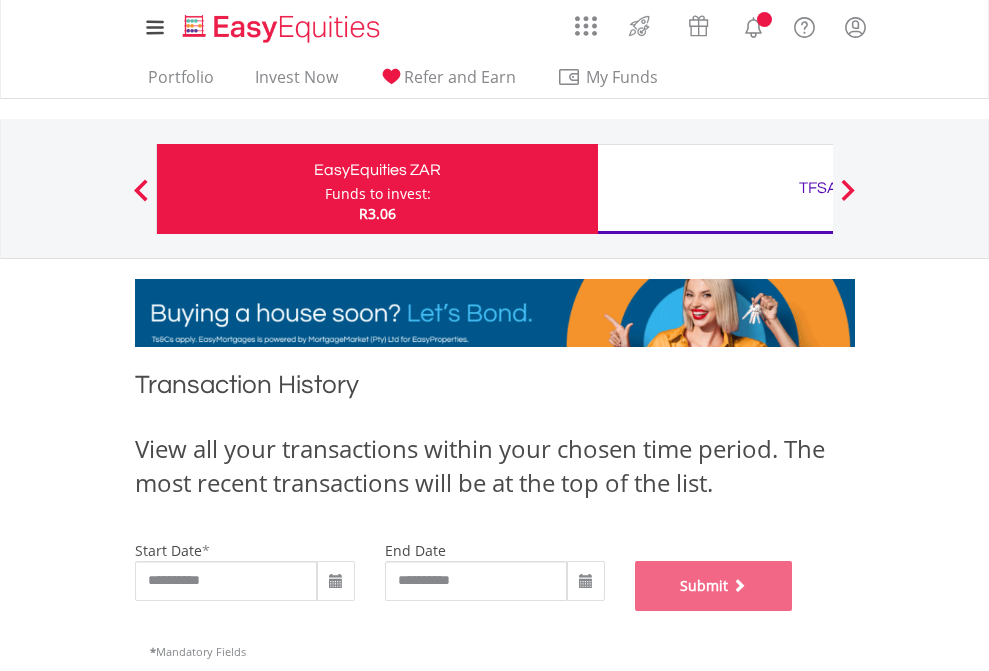 scroll, scrollTop: 811, scrollLeft: 0, axis: vertical 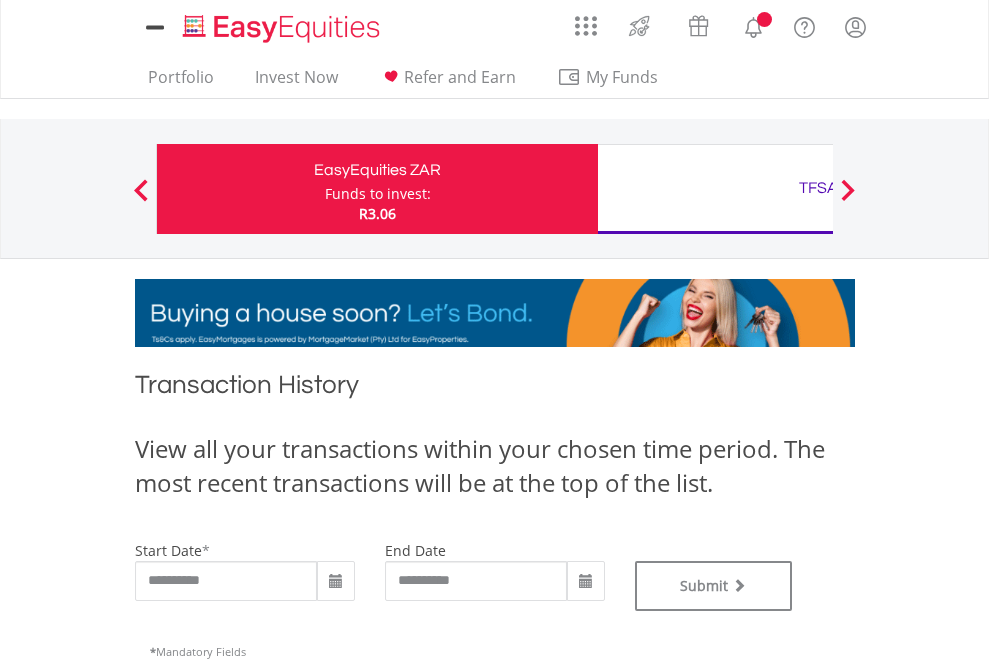click on "TFSA" at bounding box center [818, 188] 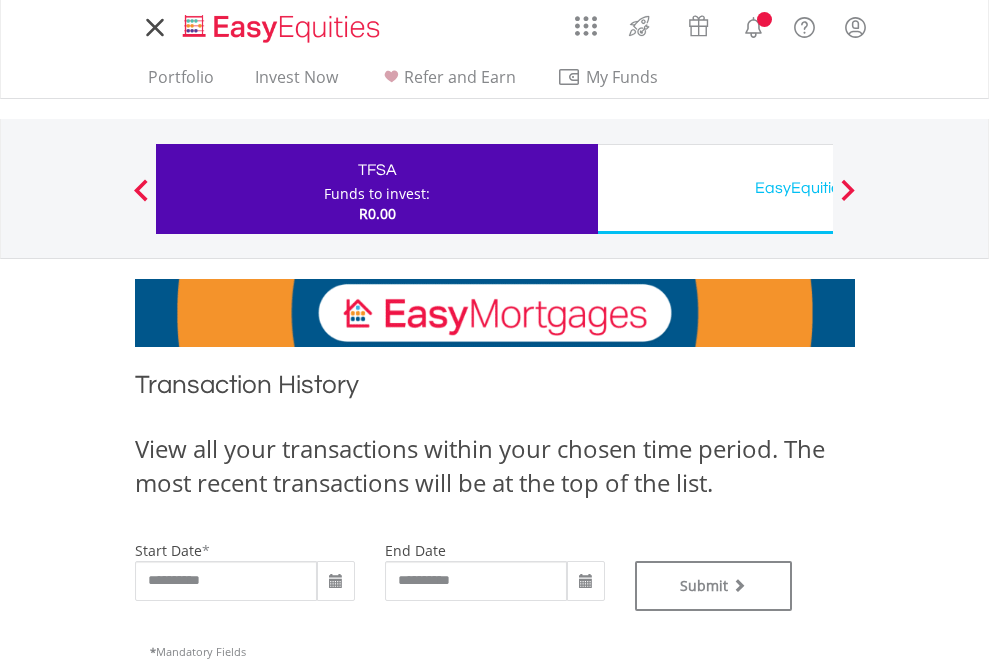 scroll, scrollTop: 0, scrollLeft: 0, axis: both 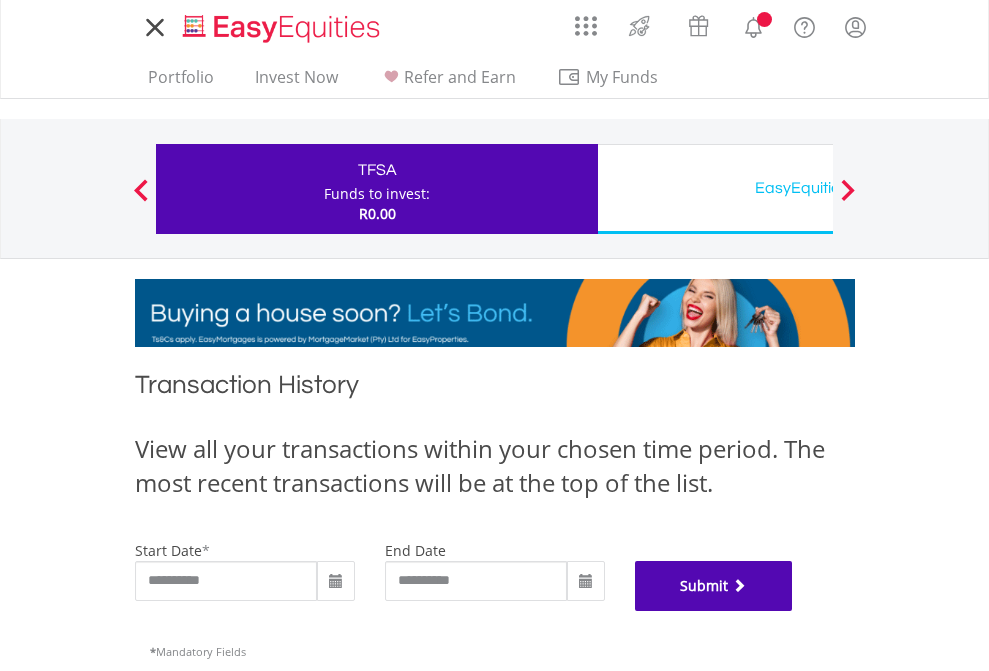 click on "Submit" at bounding box center [714, 586] 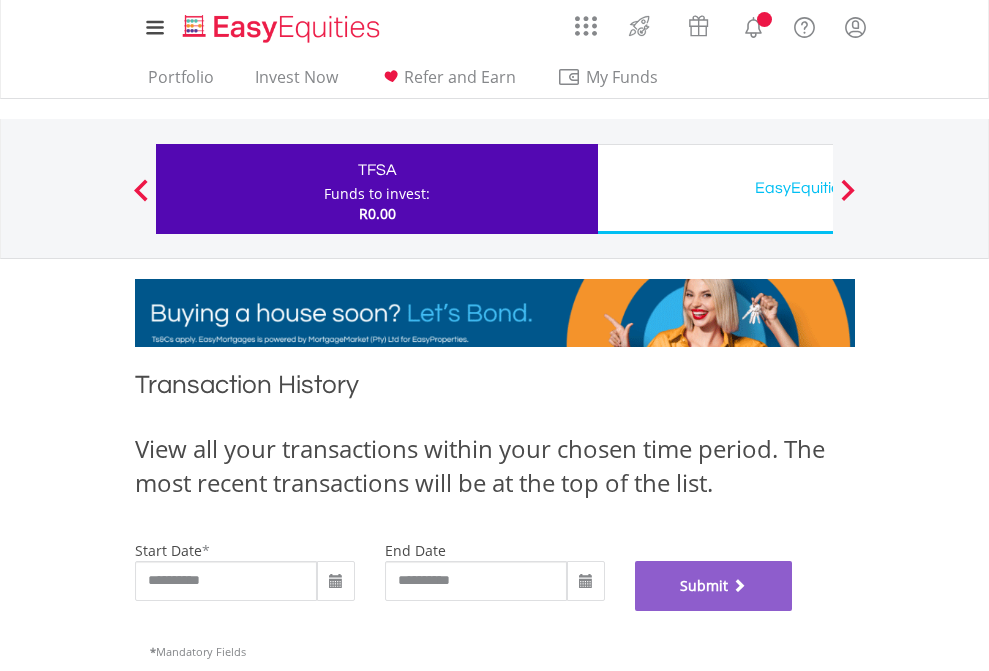 scroll, scrollTop: 811, scrollLeft: 0, axis: vertical 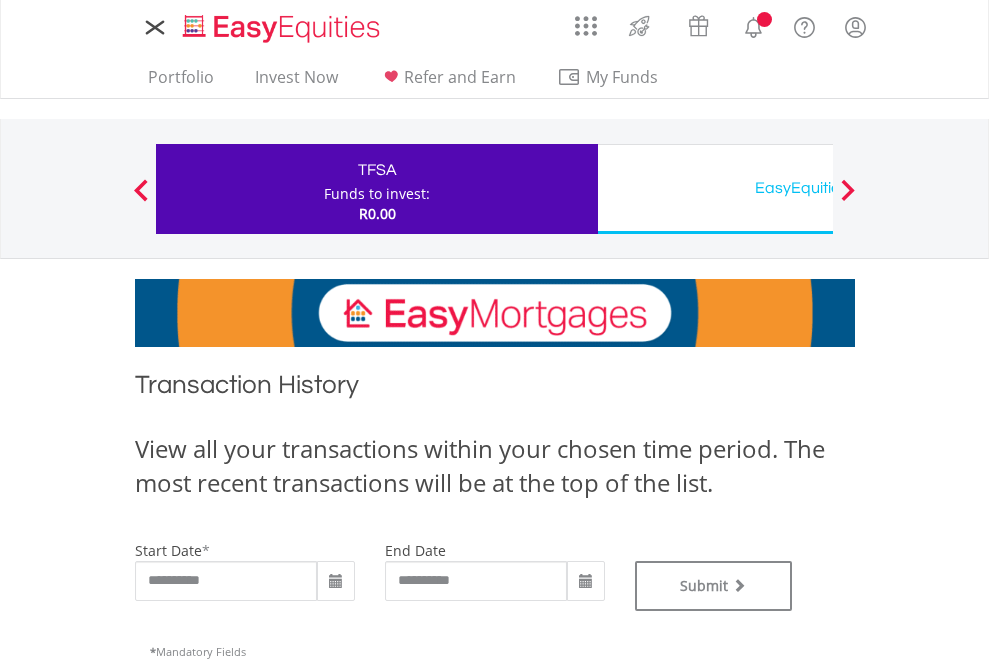 click on "EasyEquities USD" at bounding box center [818, 188] 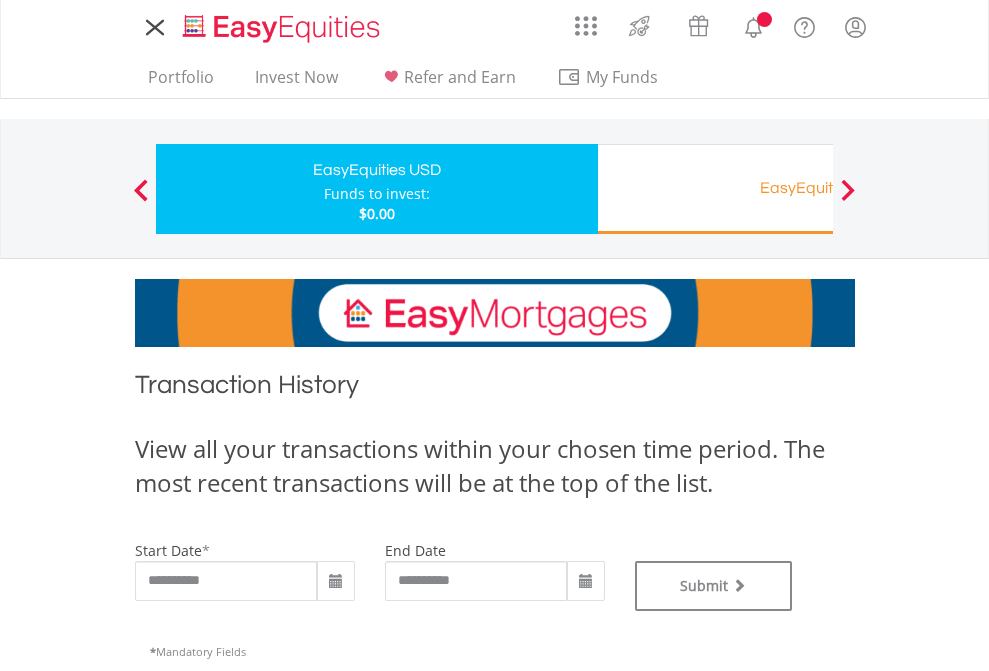 scroll, scrollTop: 0, scrollLeft: 0, axis: both 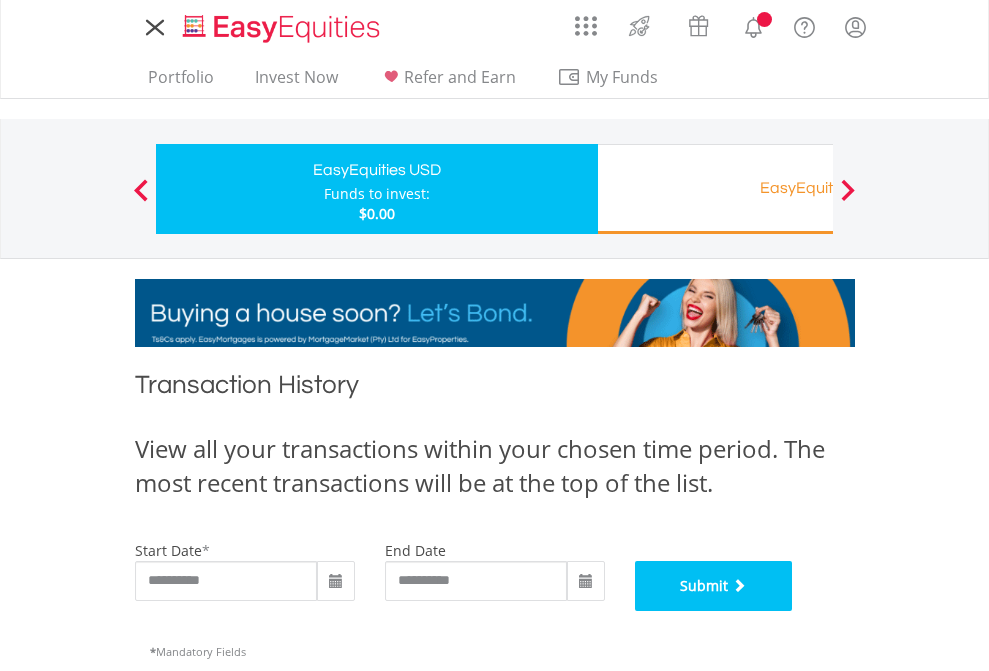 click on "Submit" at bounding box center [714, 586] 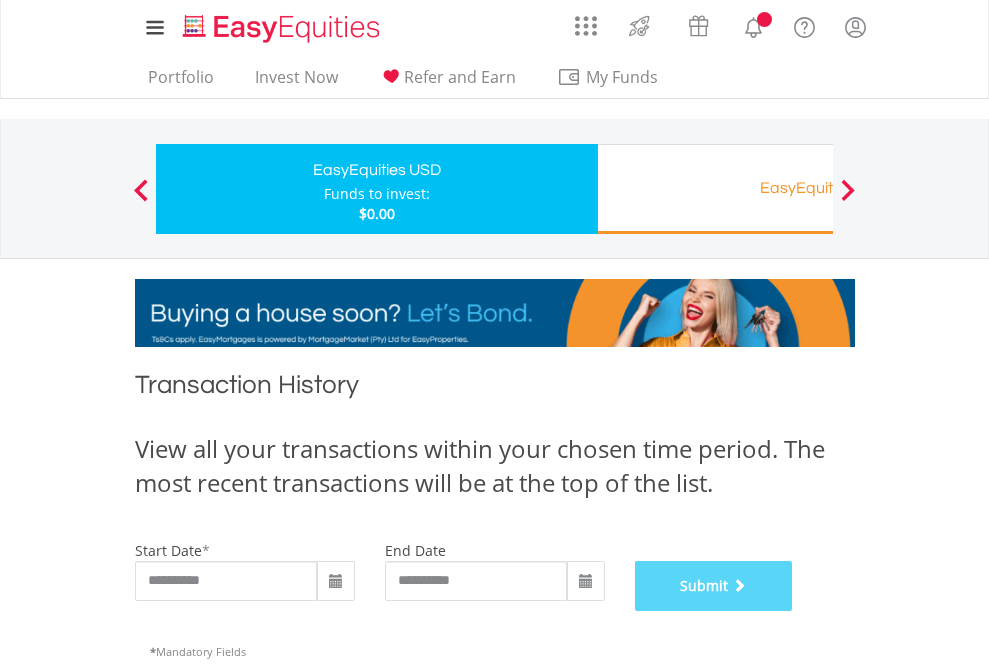 scroll, scrollTop: 811, scrollLeft: 0, axis: vertical 